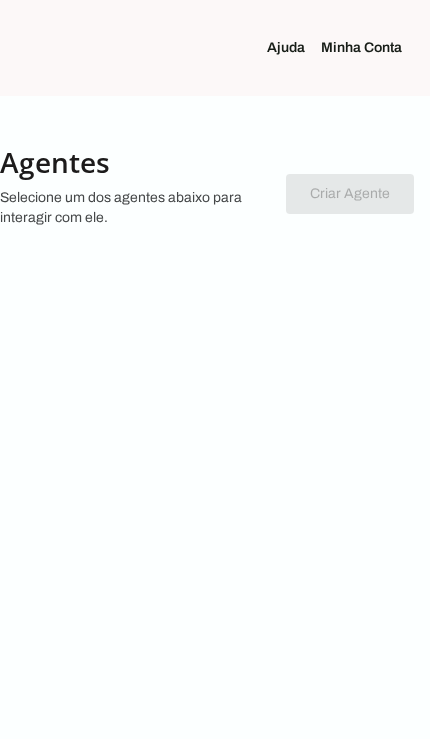 scroll, scrollTop: 0, scrollLeft: 0, axis: both 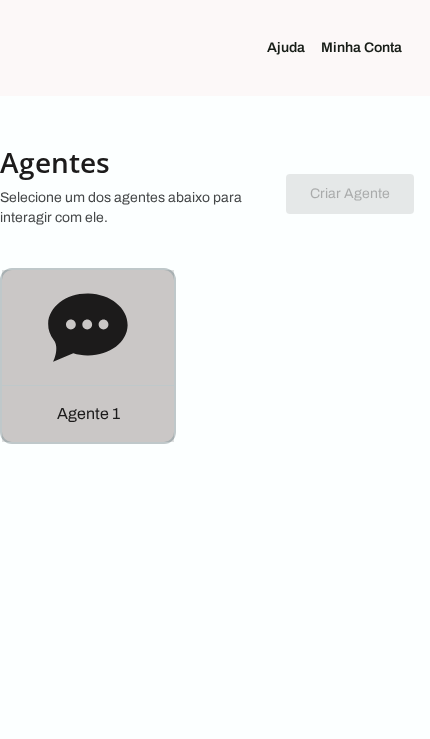 click 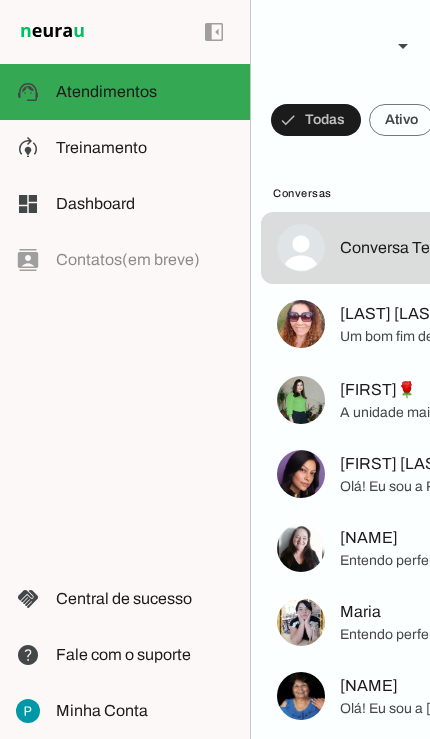 scroll, scrollTop: 17854, scrollLeft: 0, axis: vertical 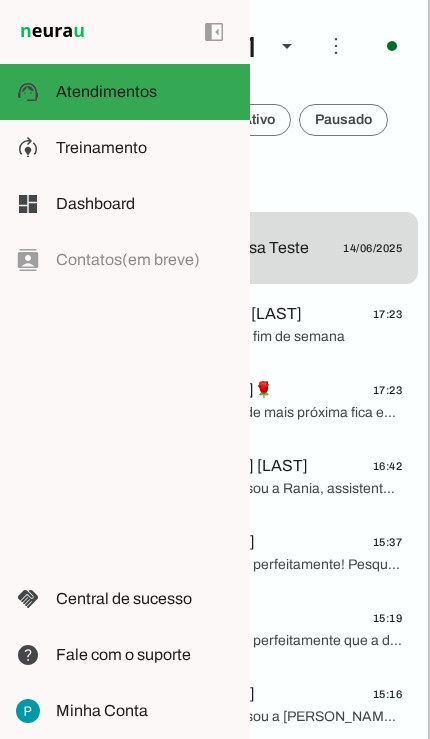 click on "Um bom fim de semana" 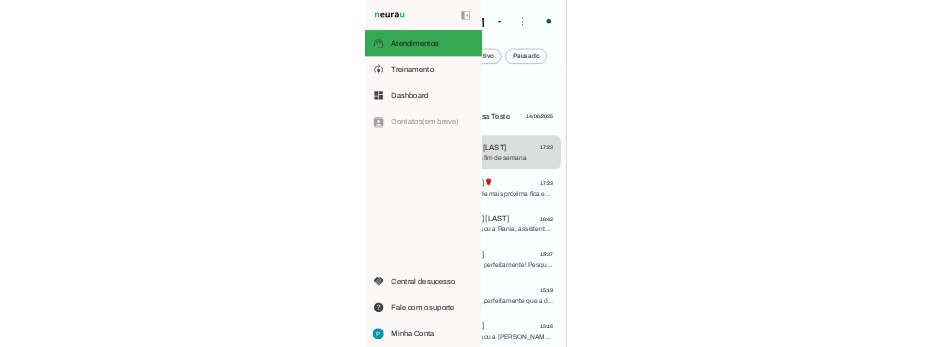 scroll, scrollTop: 0, scrollLeft: 0, axis: both 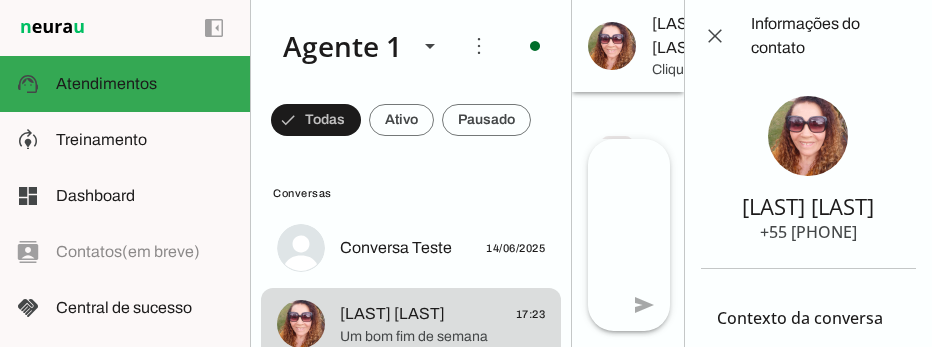 click at bounding box center (715, 36) 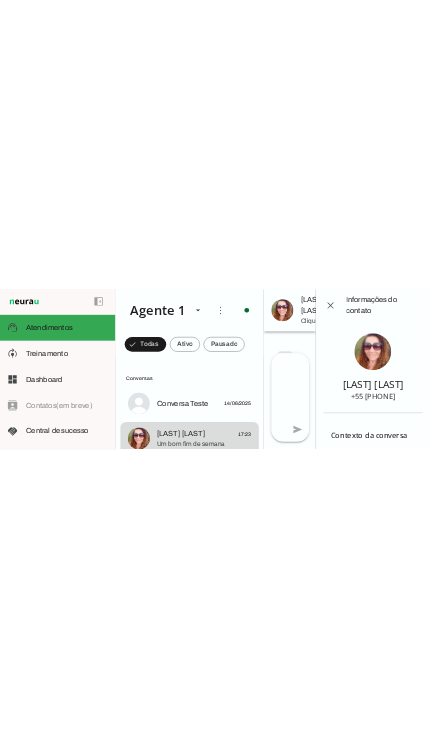 scroll, scrollTop: 0, scrollLeft: 34, axis: horizontal 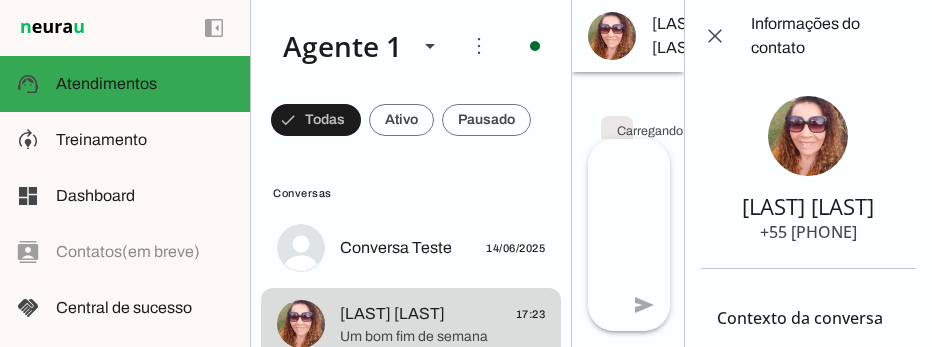 click at bounding box center (715, 36) 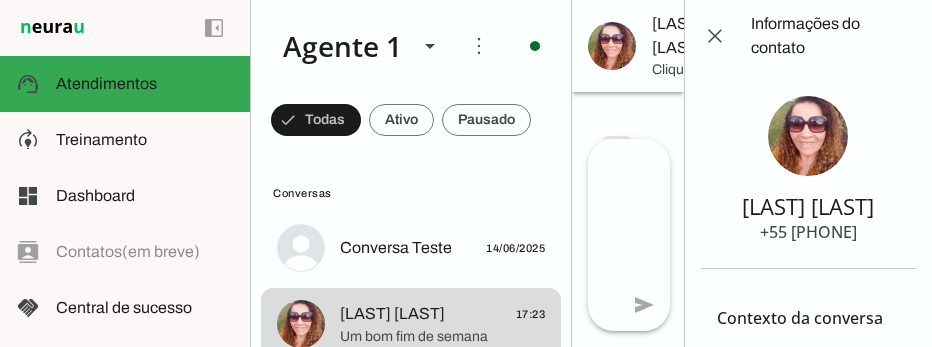 click on "[NAME]
[TIME]" 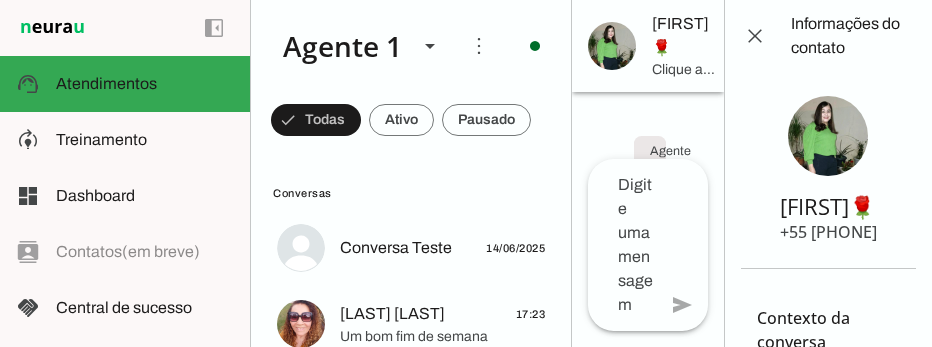 scroll, scrollTop: 1409, scrollLeft: 0, axis: vertical 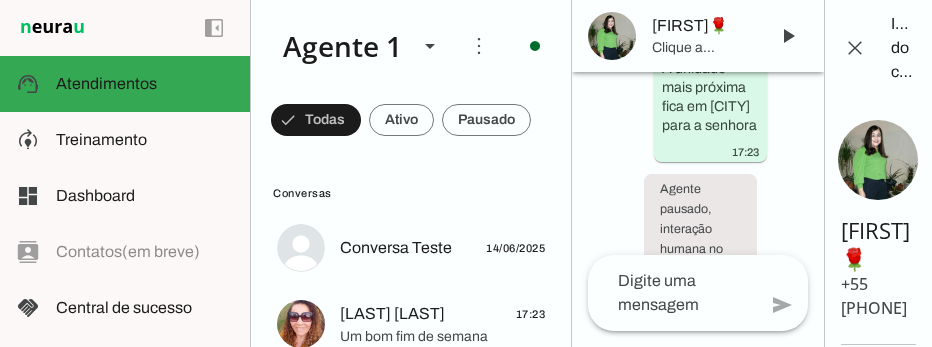 click at bounding box center (788, 36) 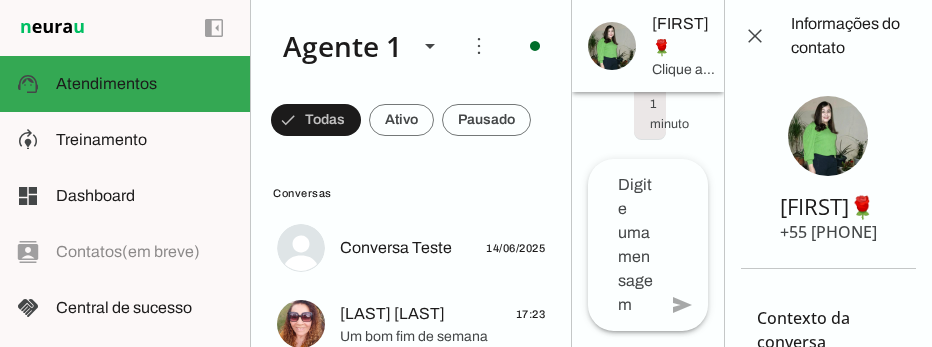 scroll, scrollTop: 88, scrollLeft: 0, axis: vertical 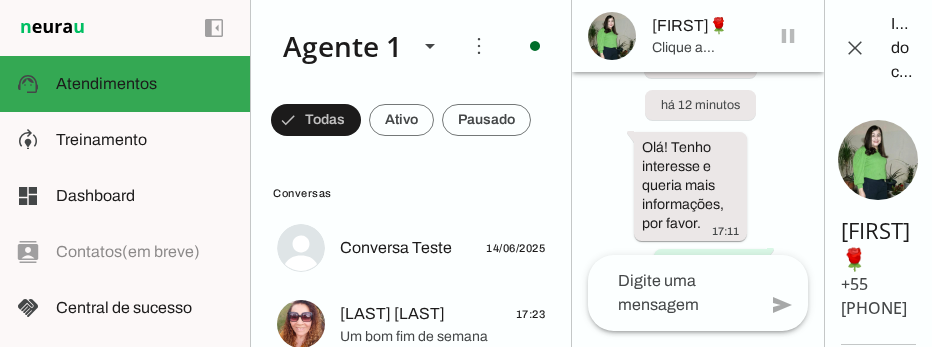 click on "[NAME]
[TIME]" 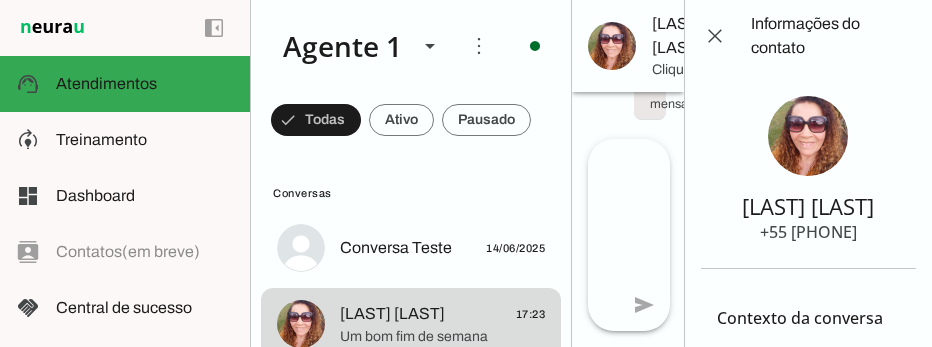 scroll, scrollTop: 0, scrollLeft: 0, axis: both 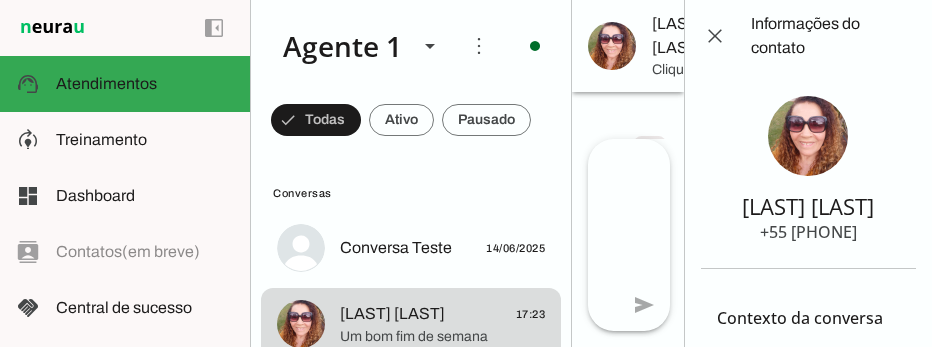click at bounding box center (715, 36) 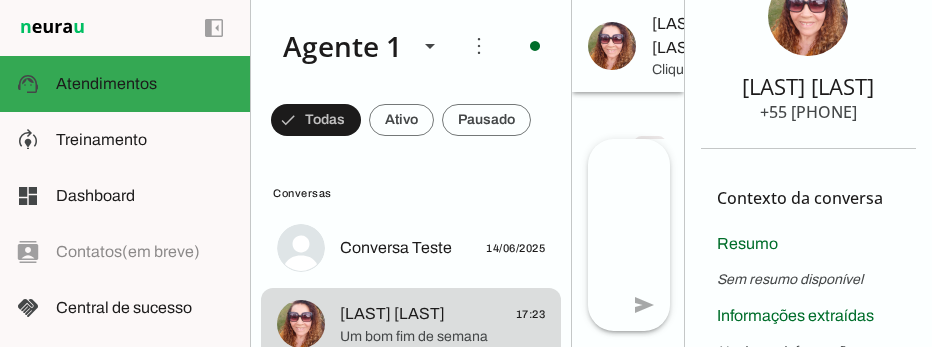 scroll, scrollTop: 119, scrollLeft: 0, axis: vertical 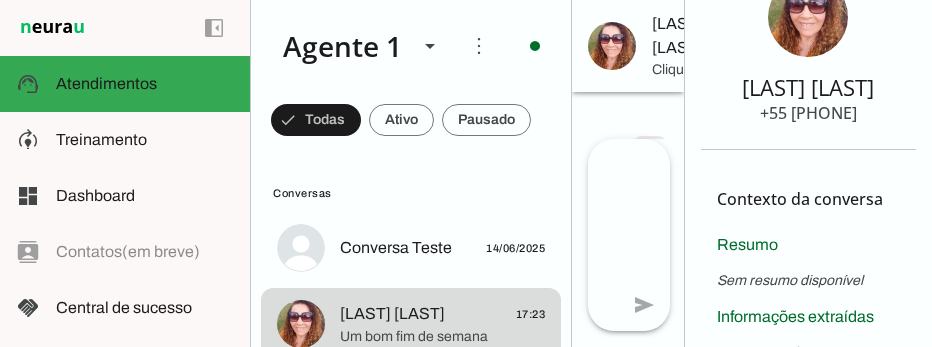 click on "Resumo" at bounding box center (747, 244) 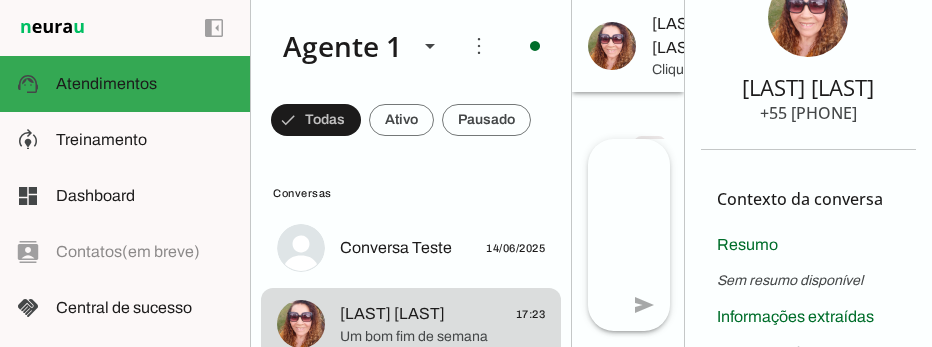 click at bounding box center [316, 120] 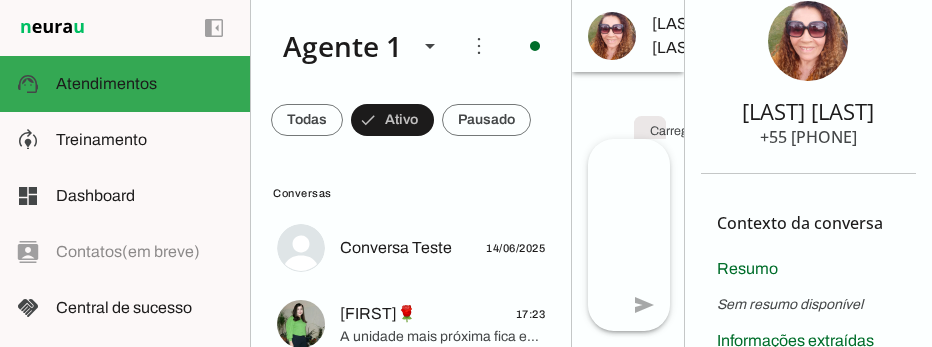 click on "Carregando mensagens..." at bounding box center [631, 105] 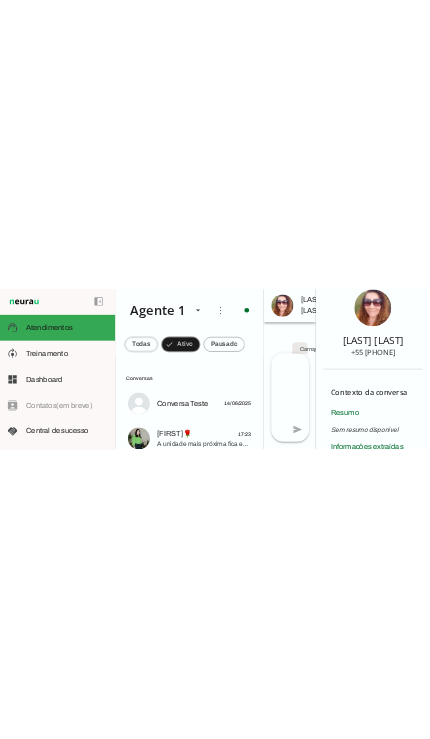 scroll, scrollTop: 82, scrollLeft: 0, axis: vertical 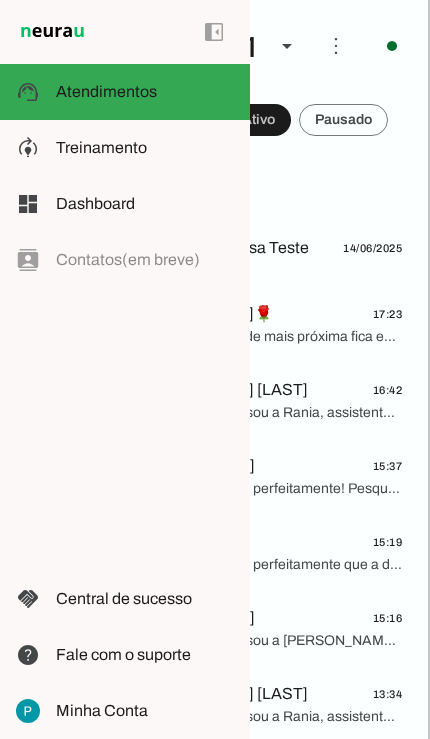 click at bounding box center [145, 92] 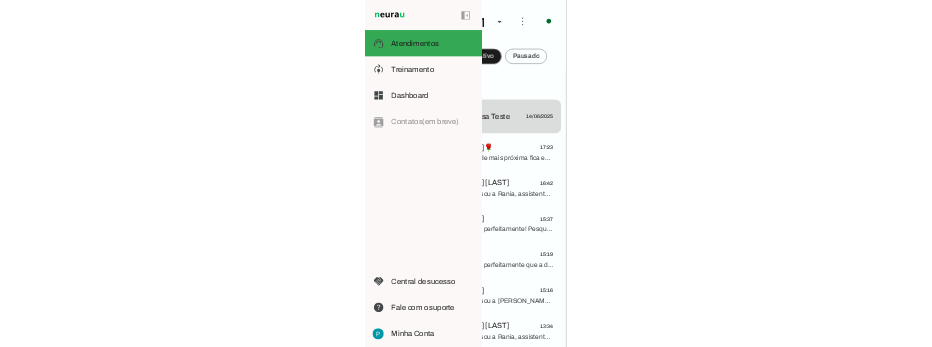scroll, scrollTop: 0, scrollLeft: 0, axis: both 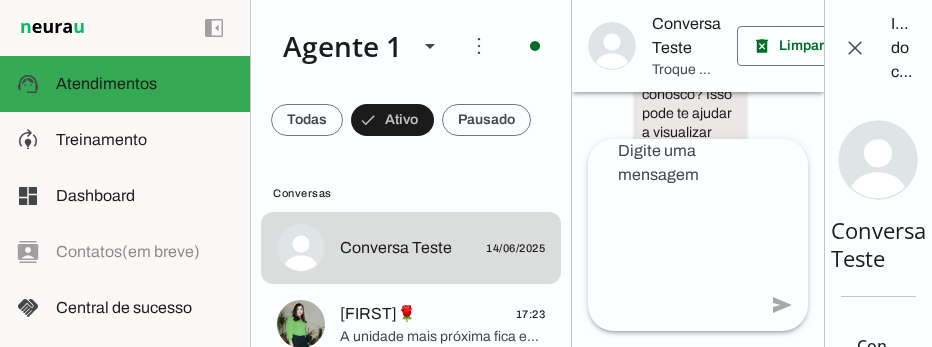 click on "A unidade mais próxima fica em [CITY] para a senhora" 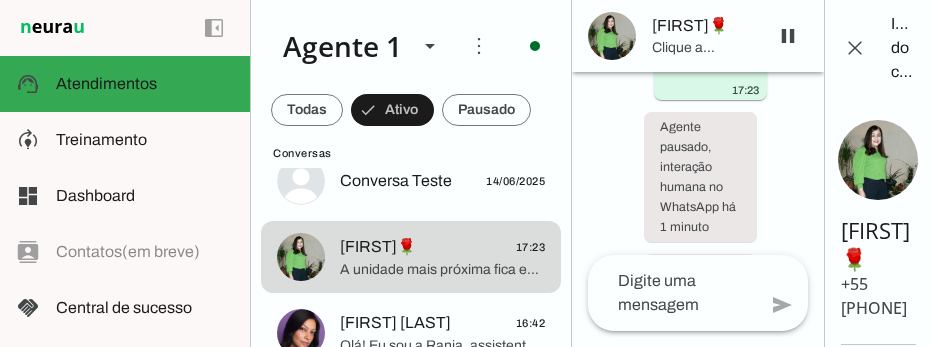 scroll, scrollTop: 78, scrollLeft: 0, axis: vertical 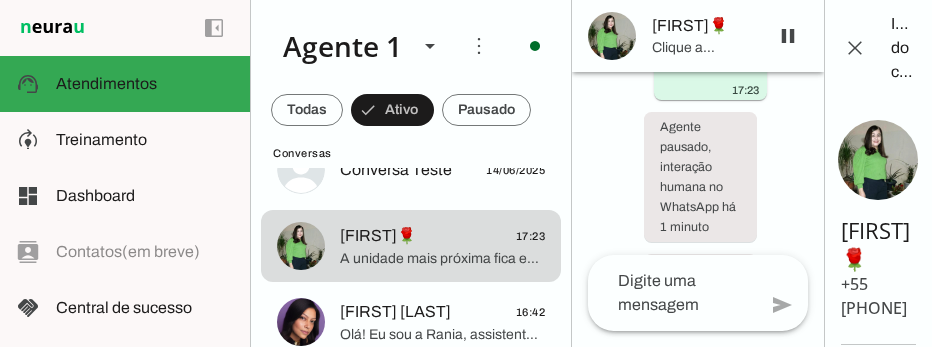 click on "[FIRST] [LAST]" 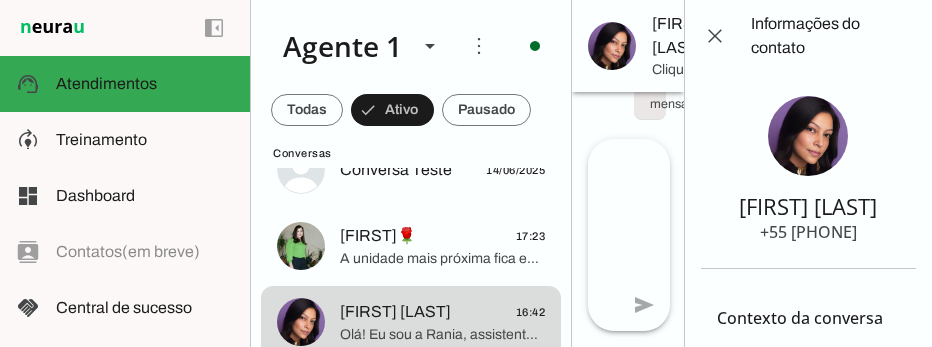 scroll, scrollTop: 0, scrollLeft: 0, axis: both 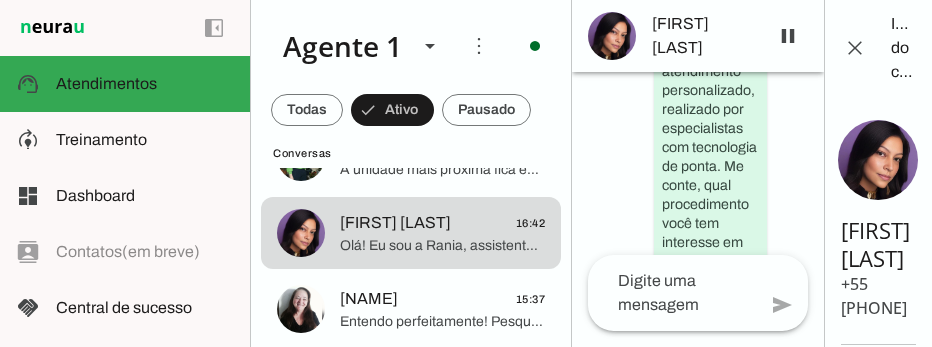 click on "Maria" 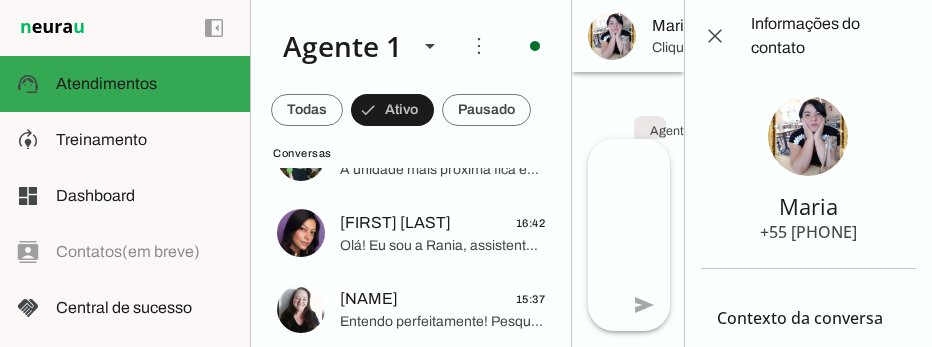 click on "[NAME]
[TIME]
Entendo perfeitamente! Pesquisar é o primeiro passo para tomar uma decisão segura. Se quiser, posso deixar seu nome na lista de interessados e avisar quando surgir alguma novidade ou condição especial. Fique à vontade para perguntar qualquer coisa, estou aqui para ajudar. Ah, e aproveite para nos seguir no Instagram @ag.cirurgia para conhecer mais sobre nossos procedimentos e resultados." at bounding box center (411, 81) 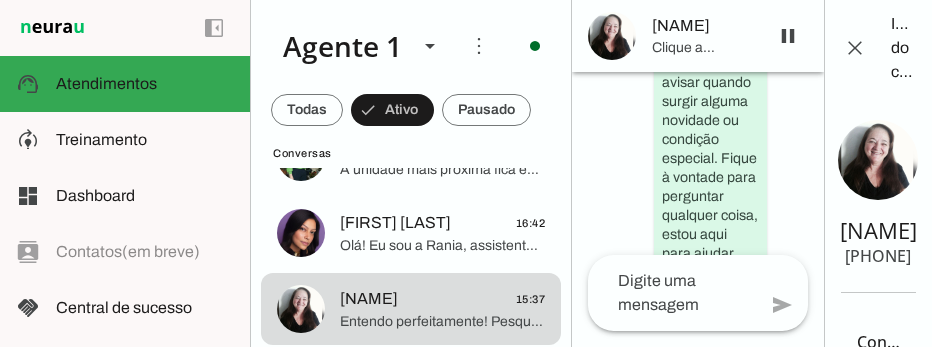 click on "[FIRST] [LAST]" 